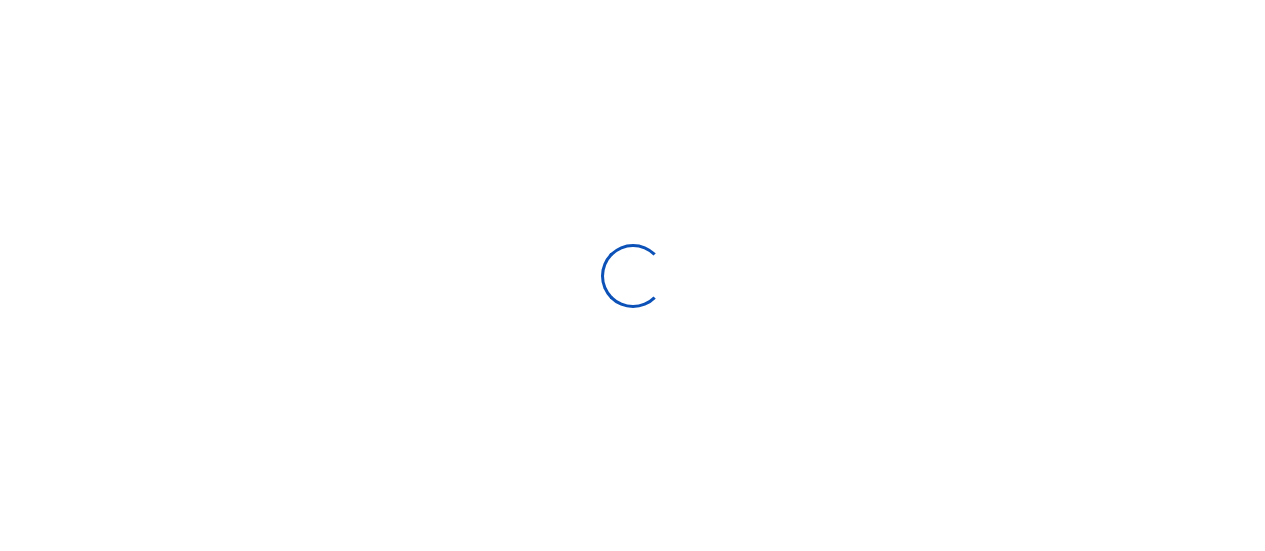 scroll, scrollTop: 0, scrollLeft: 0, axis: both 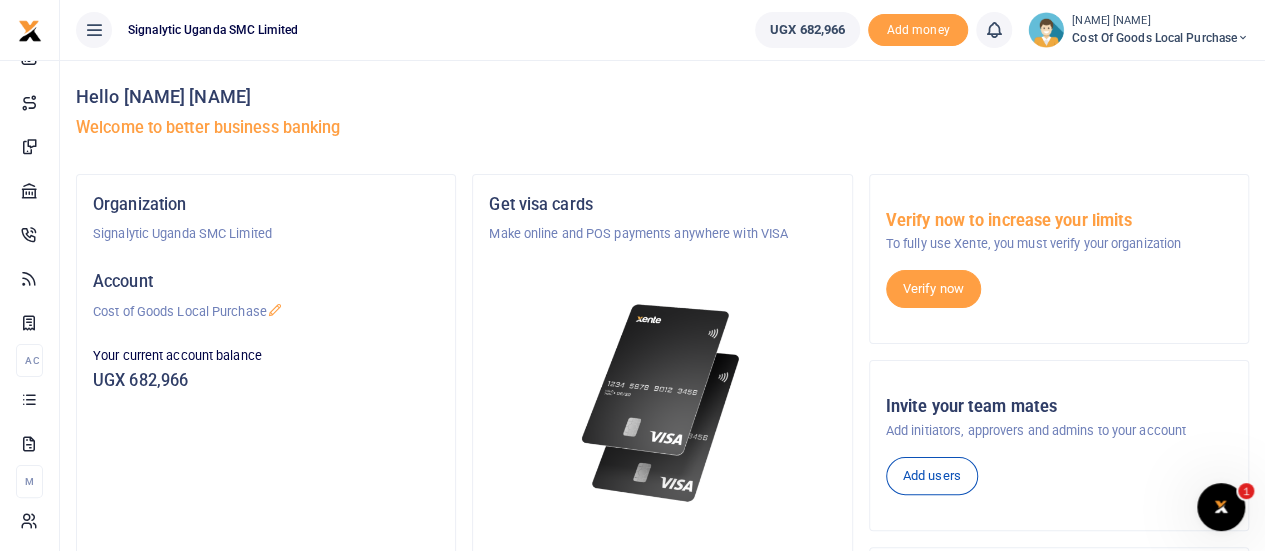 click 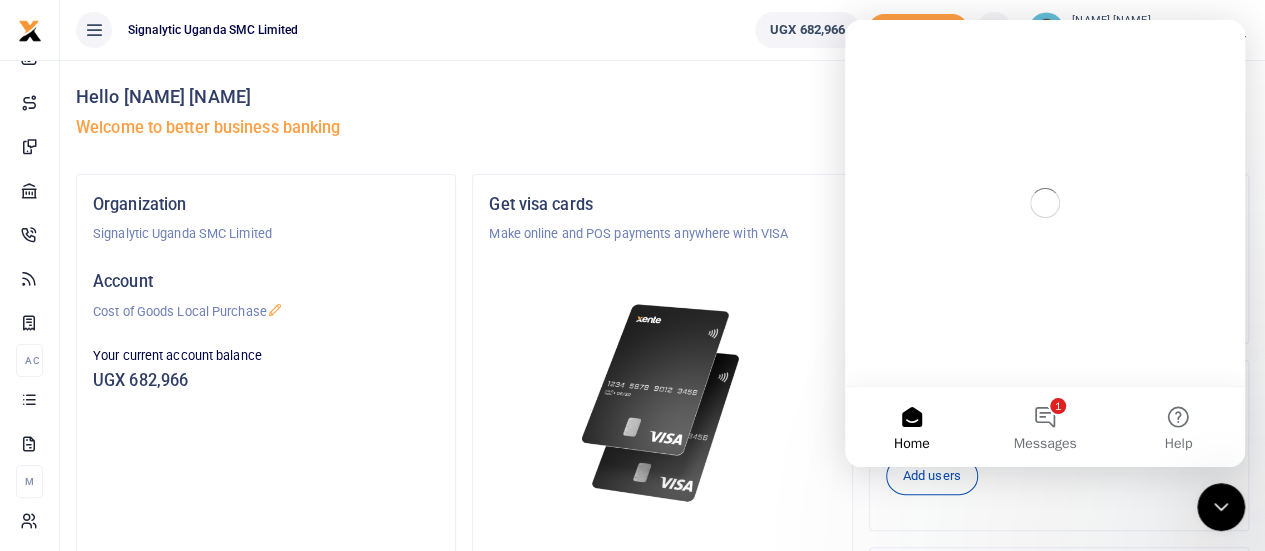 scroll, scrollTop: 0, scrollLeft: 0, axis: both 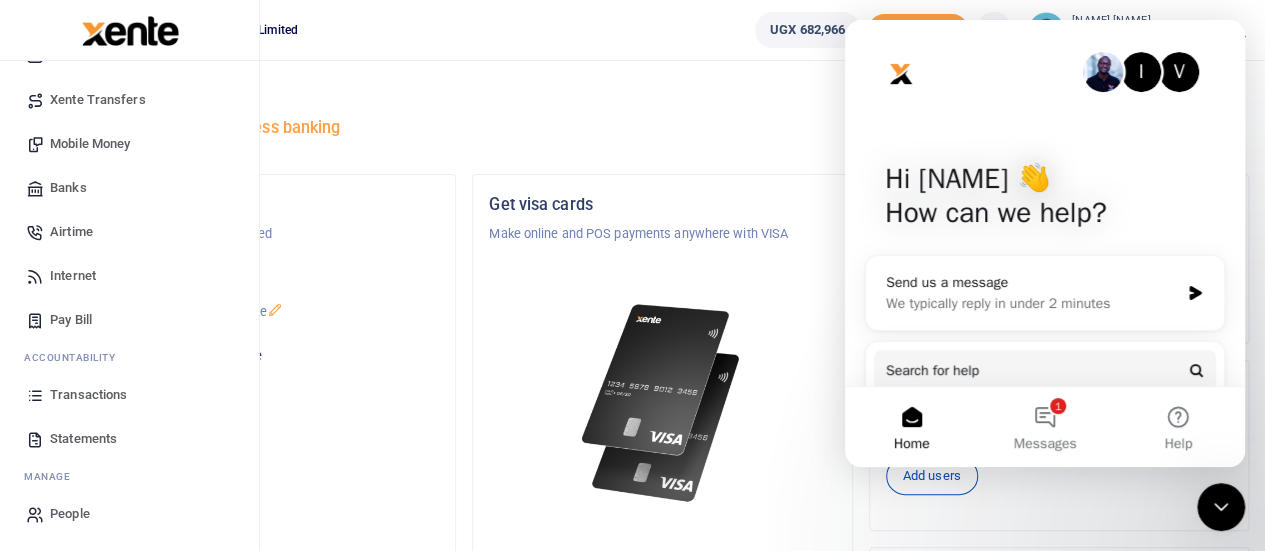 click on "Mobile Money" at bounding box center (90, 144) 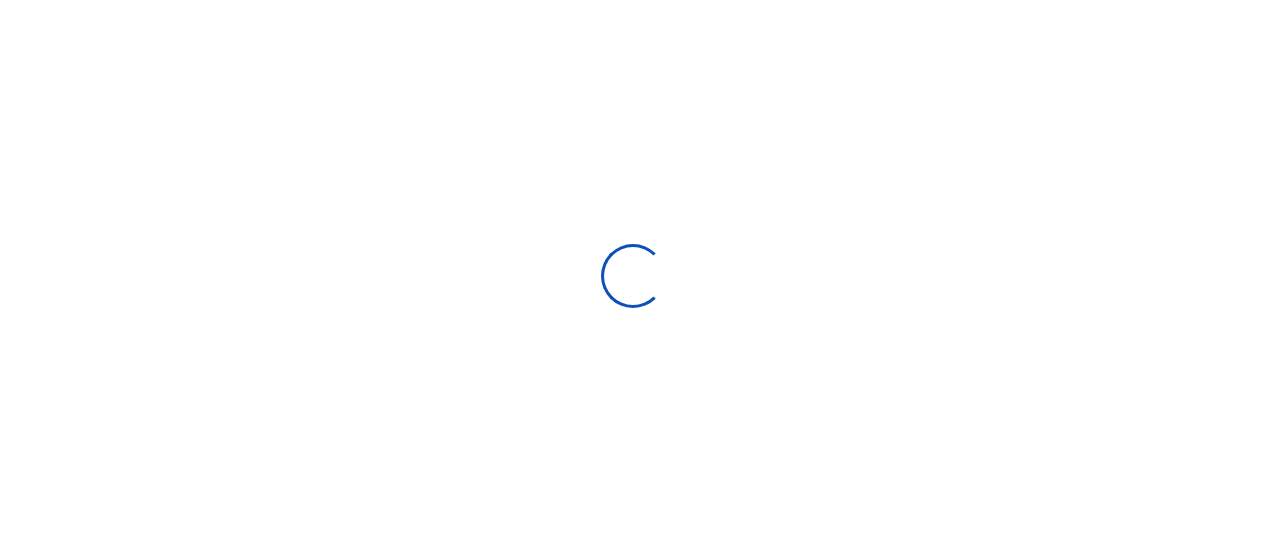 scroll, scrollTop: 0, scrollLeft: 0, axis: both 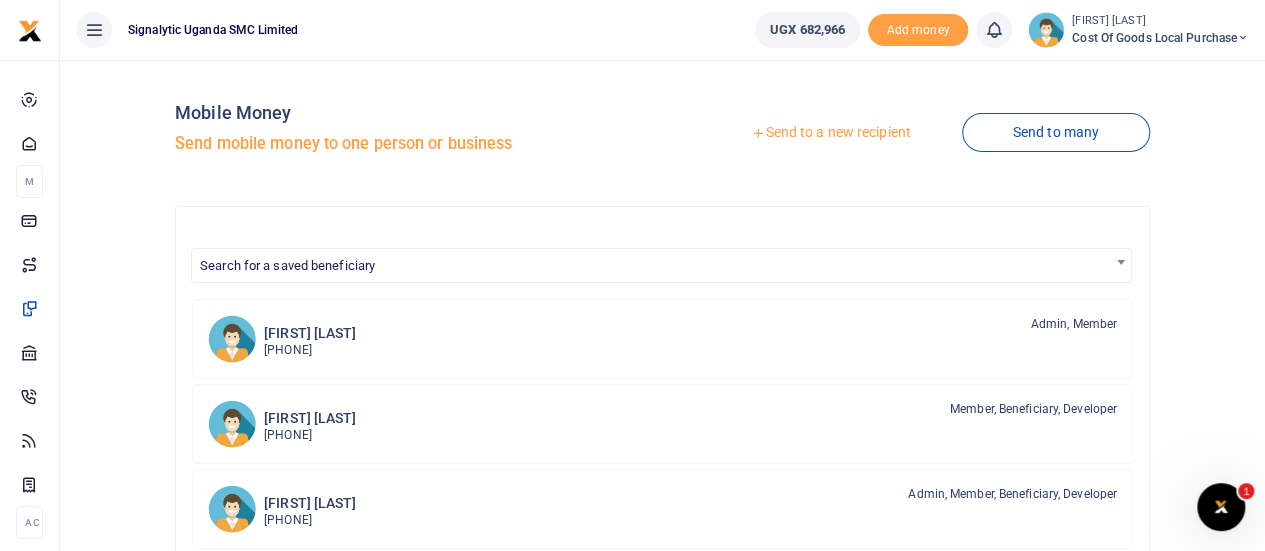 click at bounding box center (1221, 507) 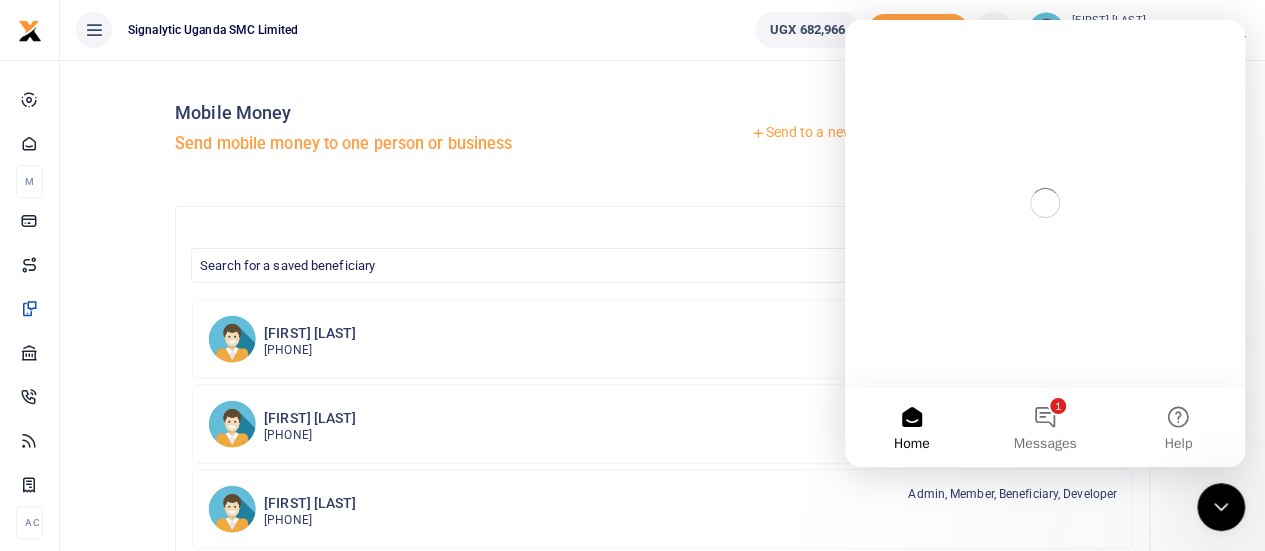 scroll, scrollTop: 0, scrollLeft: 0, axis: both 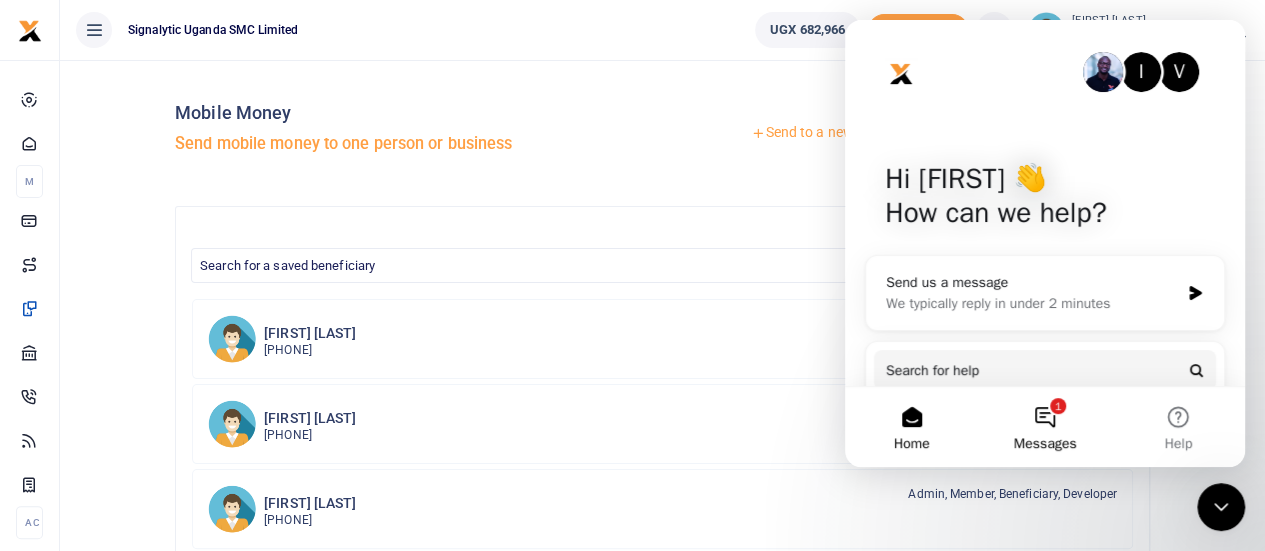 click on "1 Messages" at bounding box center (1044, 427) 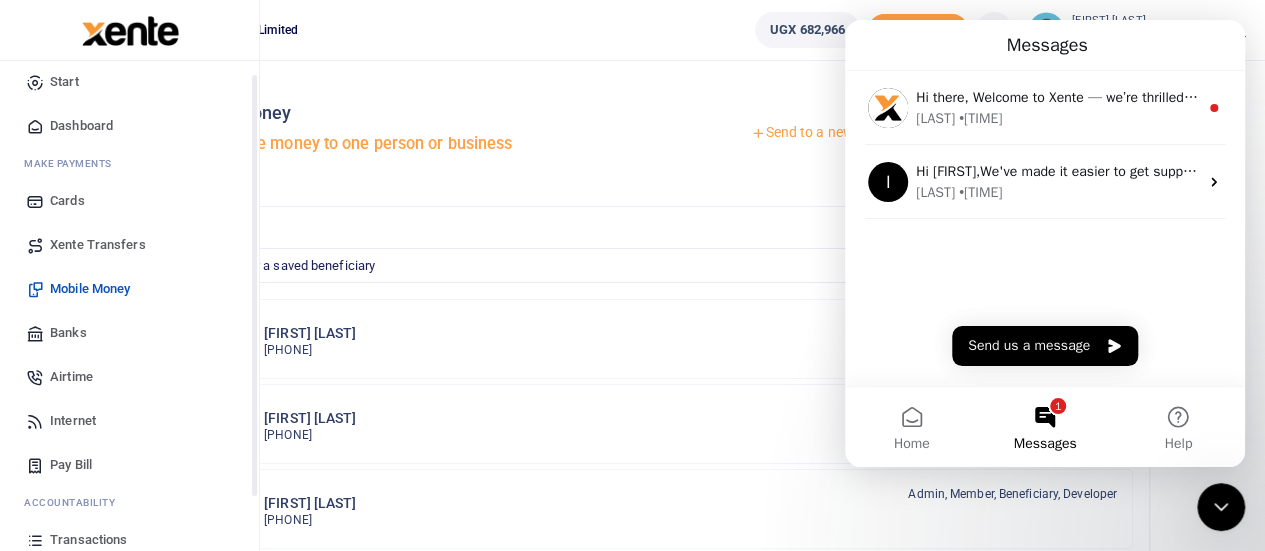 scroll, scrollTop: 16, scrollLeft: 0, axis: vertical 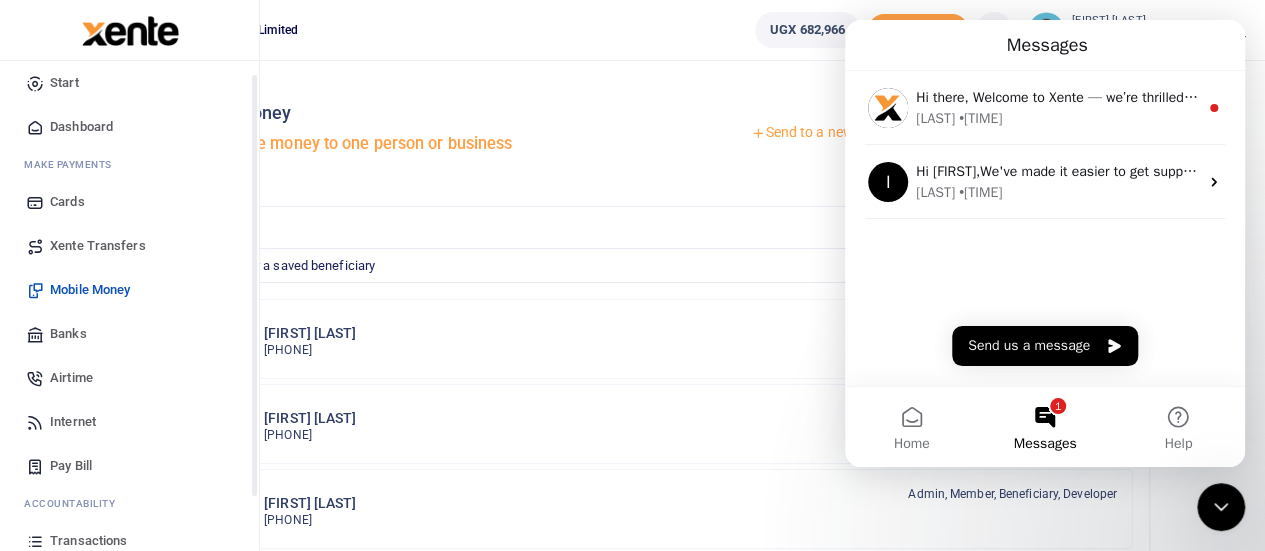 click on "Xente Transfers" at bounding box center (98, 246) 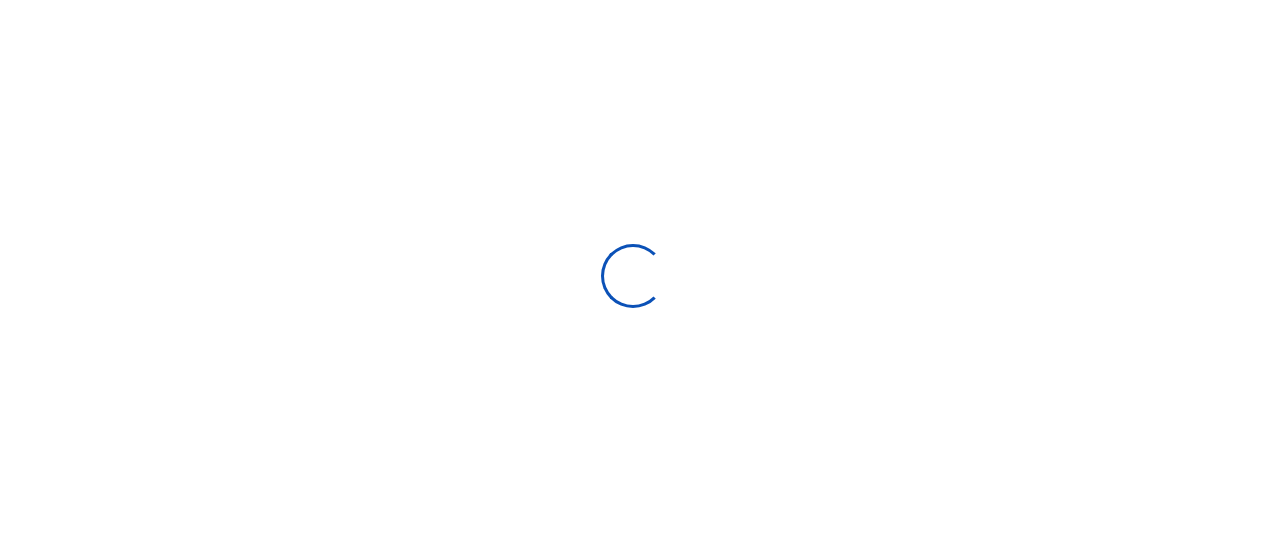 scroll, scrollTop: 0, scrollLeft: 0, axis: both 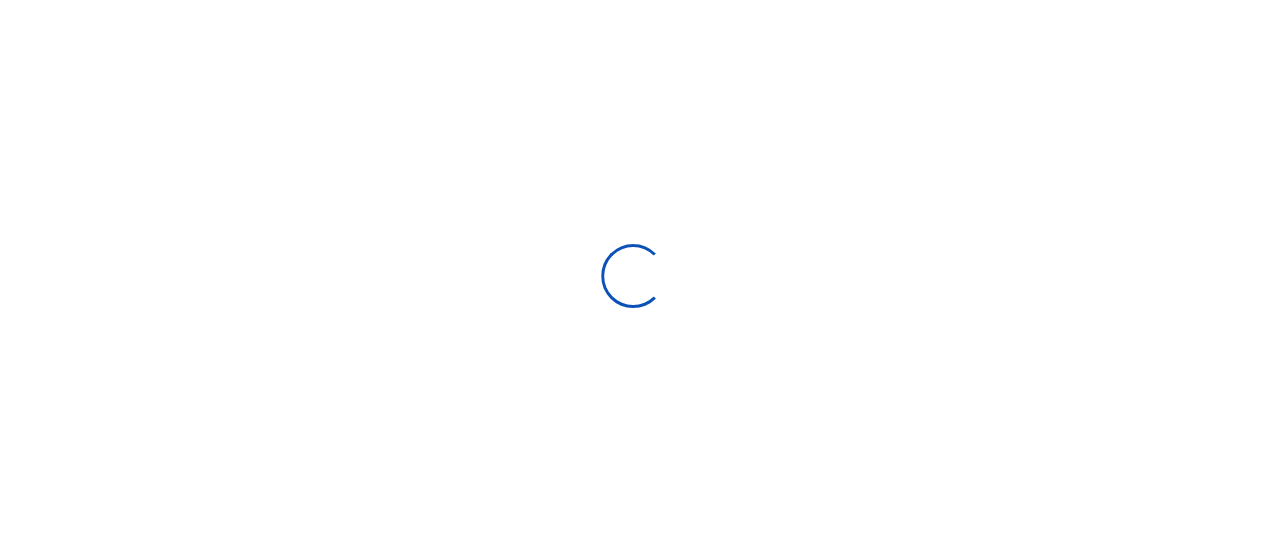 select on "Loading categories" 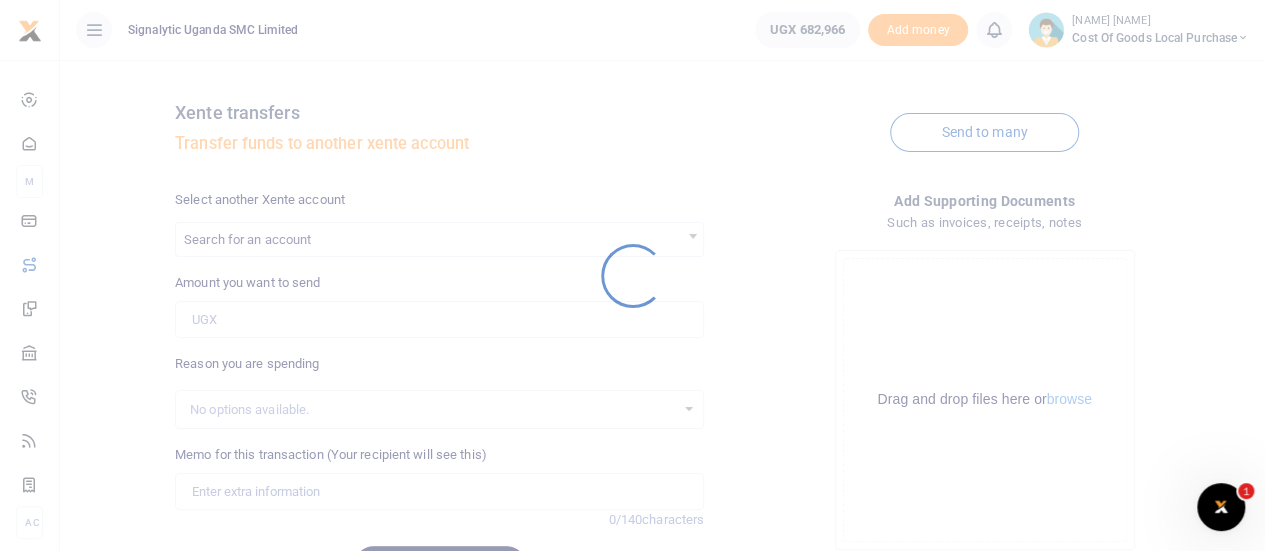 scroll, scrollTop: 0, scrollLeft: 0, axis: both 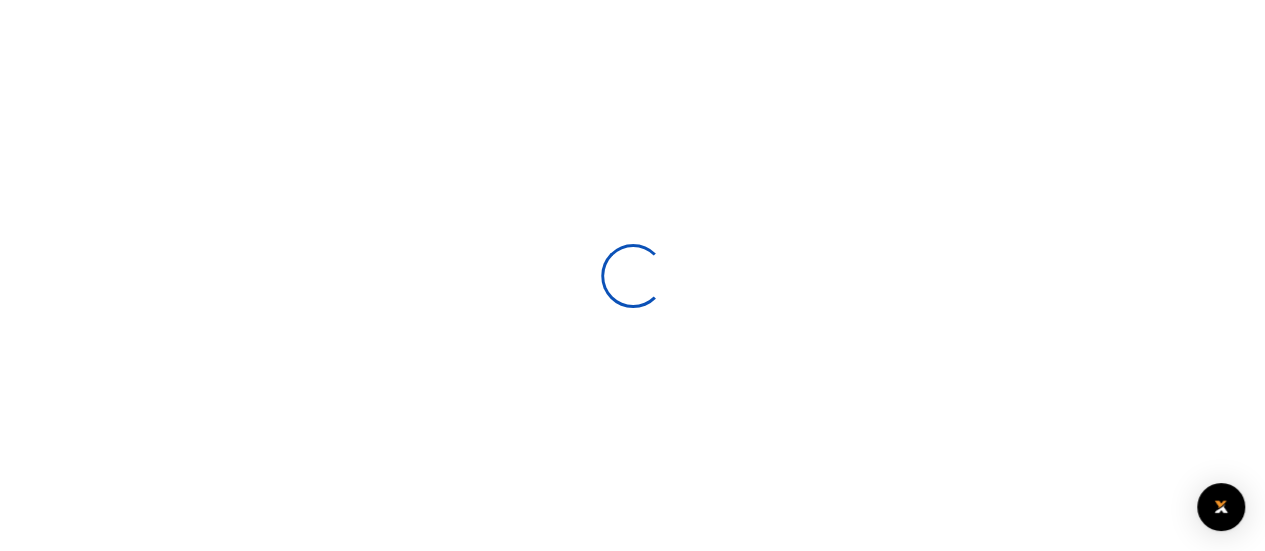 select 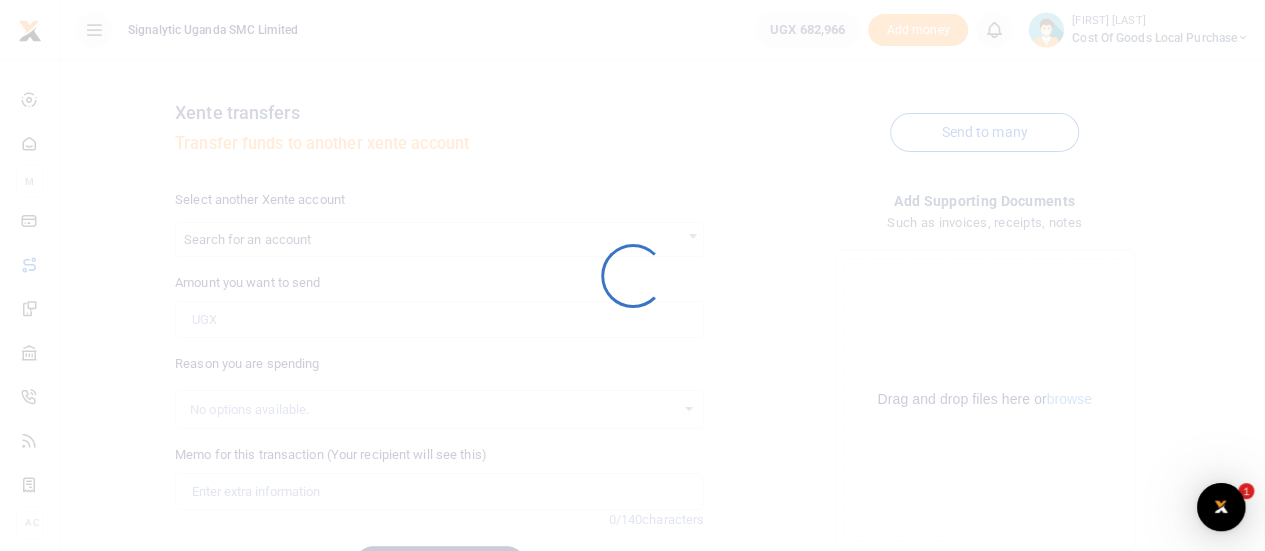 scroll, scrollTop: 0, scrollLeft: 0, axis: both 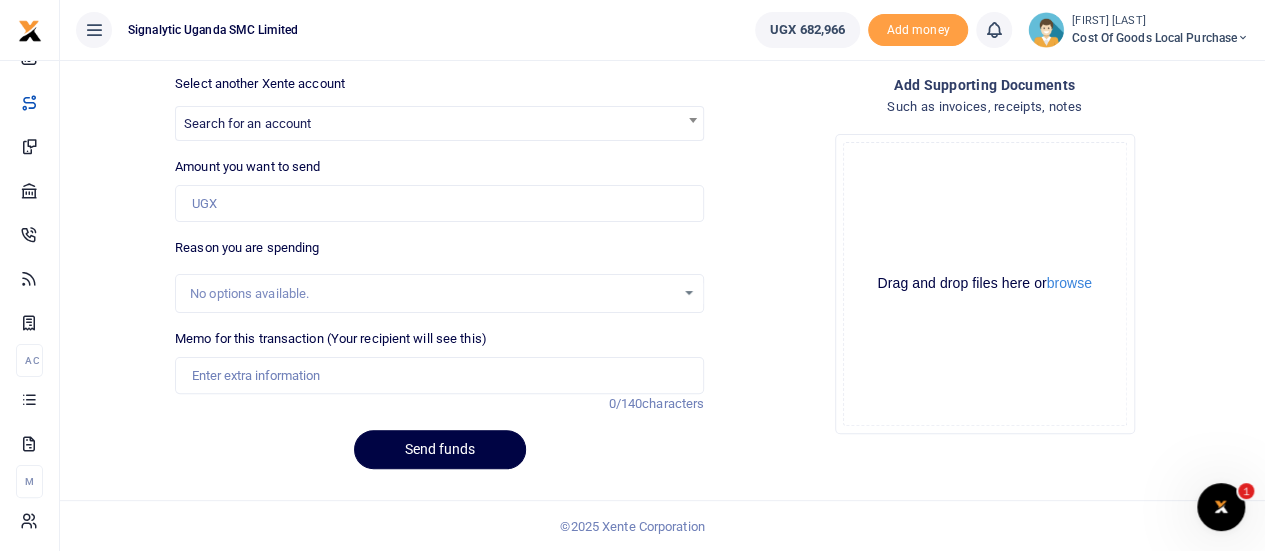 click on "Cost of Goods Local Purchase" at bounding box center (1160, 38) 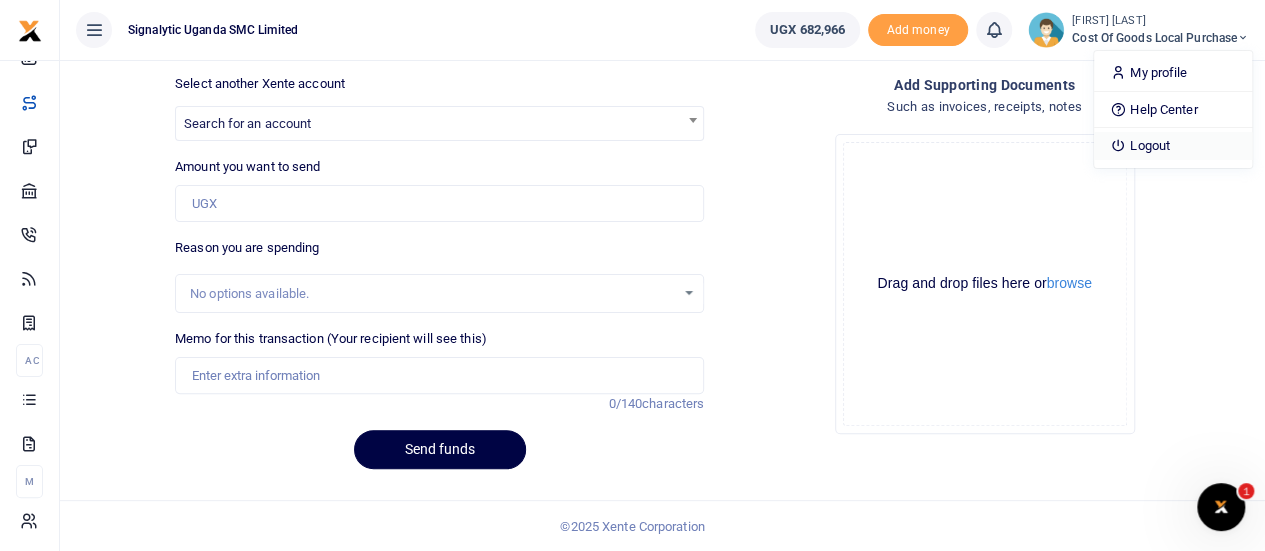 click on "Logout" at bounding box center [1173, 146] 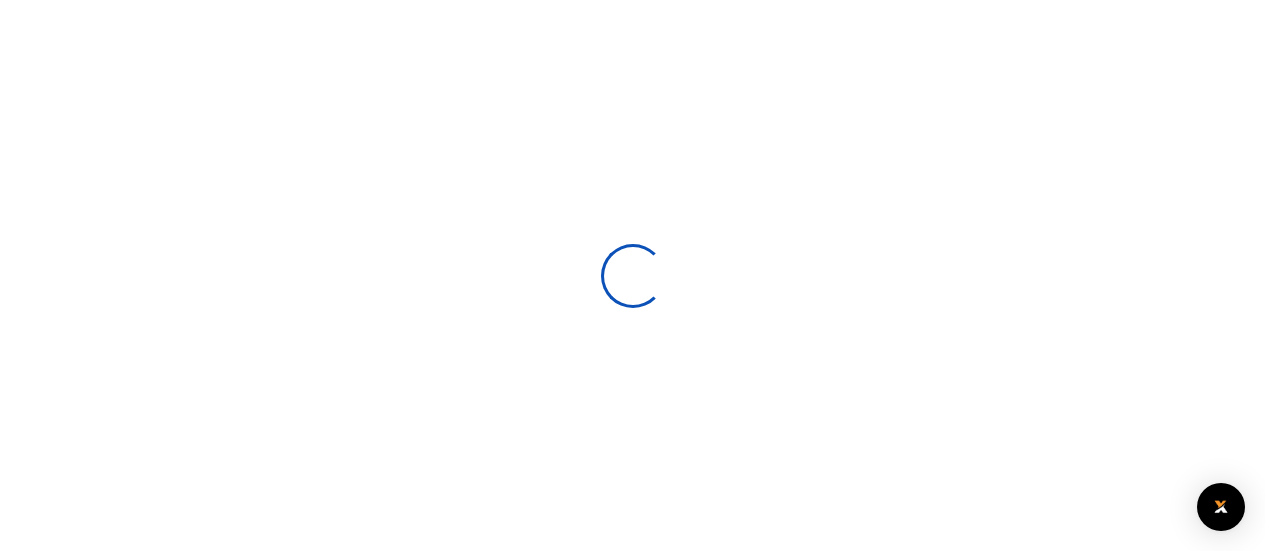 scroll, scrollTop: 0, scrollLeft: 0, axis: both 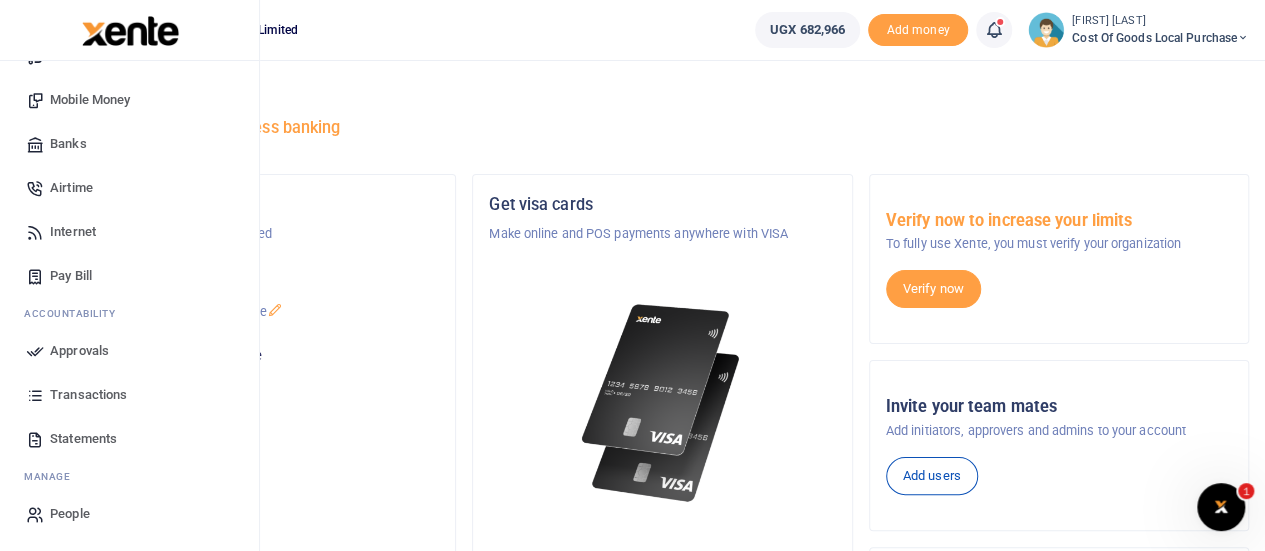 click on "Approvals" at bounding box center (79, 351) 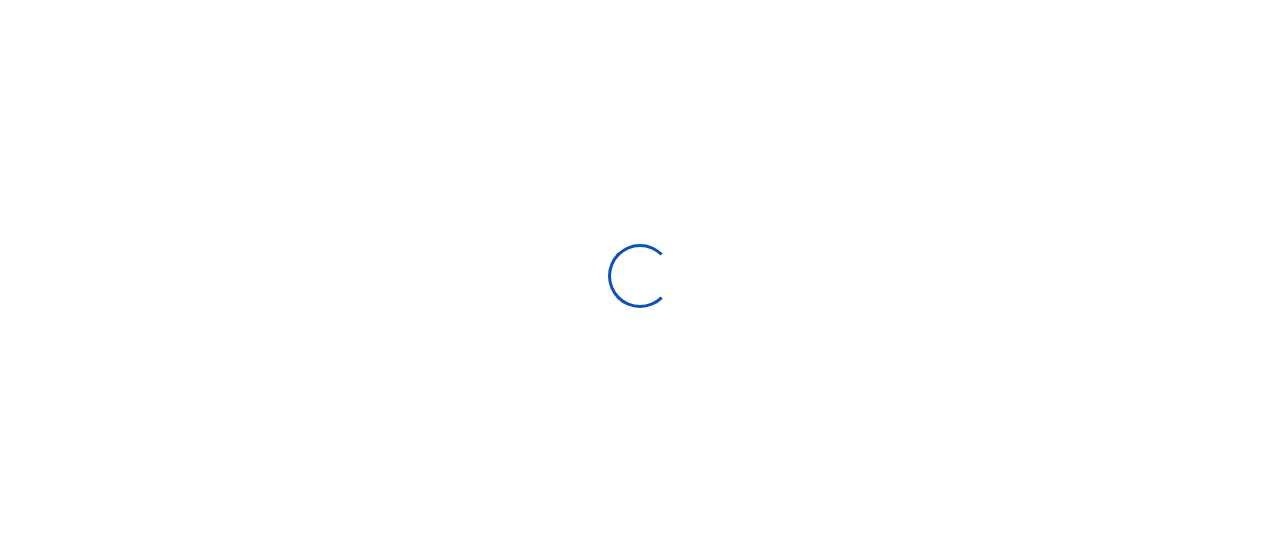 scroll, scrollTop: 0, scrollLeft: 0, axis: both 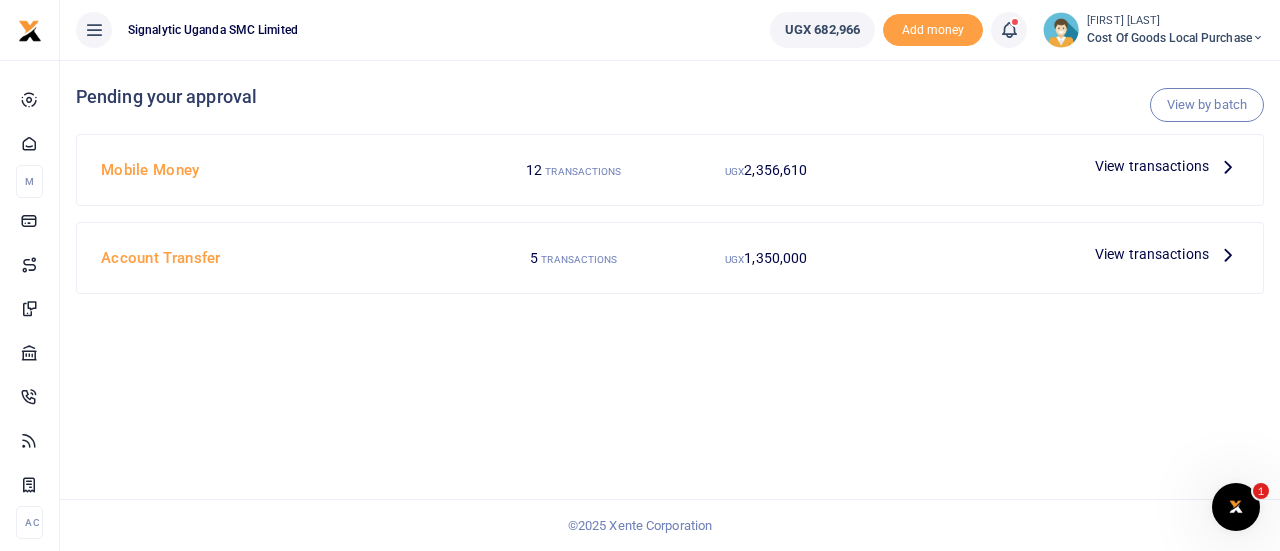click on "Mobile Money" at bounding box center (285, 170) 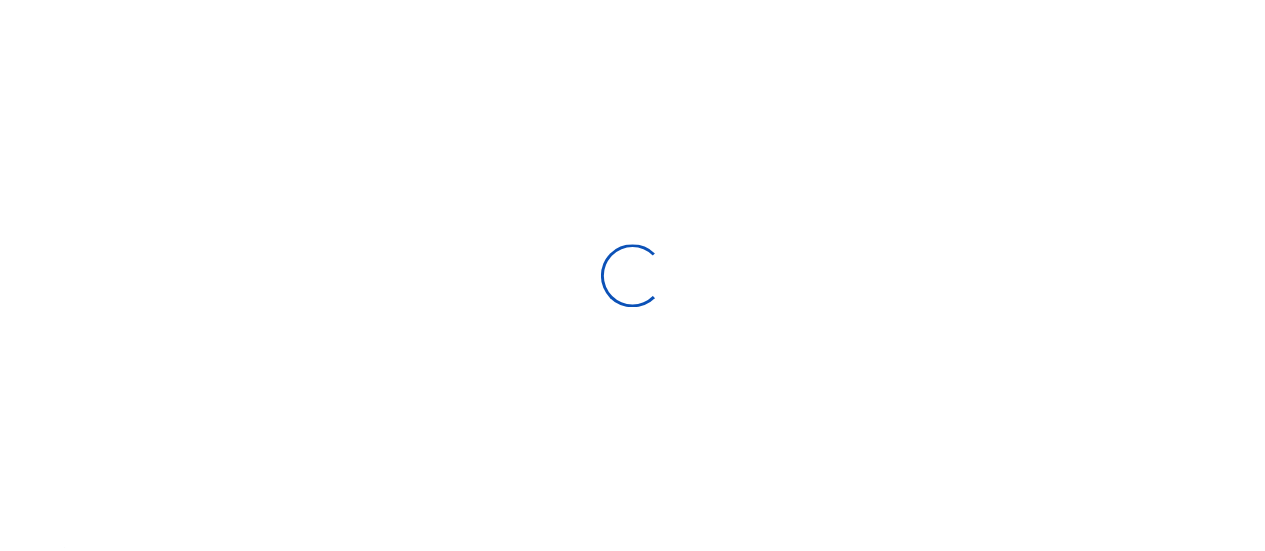 scroll, scrollTop: 0, scrollLeft: 0, axis: both 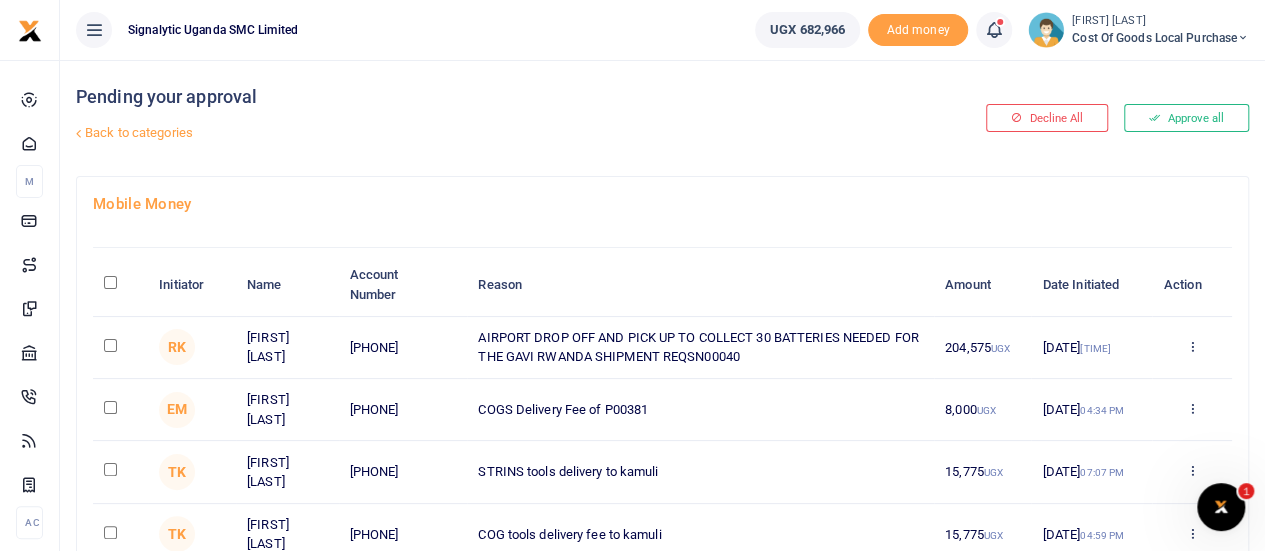 click on "Approve
Decline
Details" at bounding box center (1192, 348) 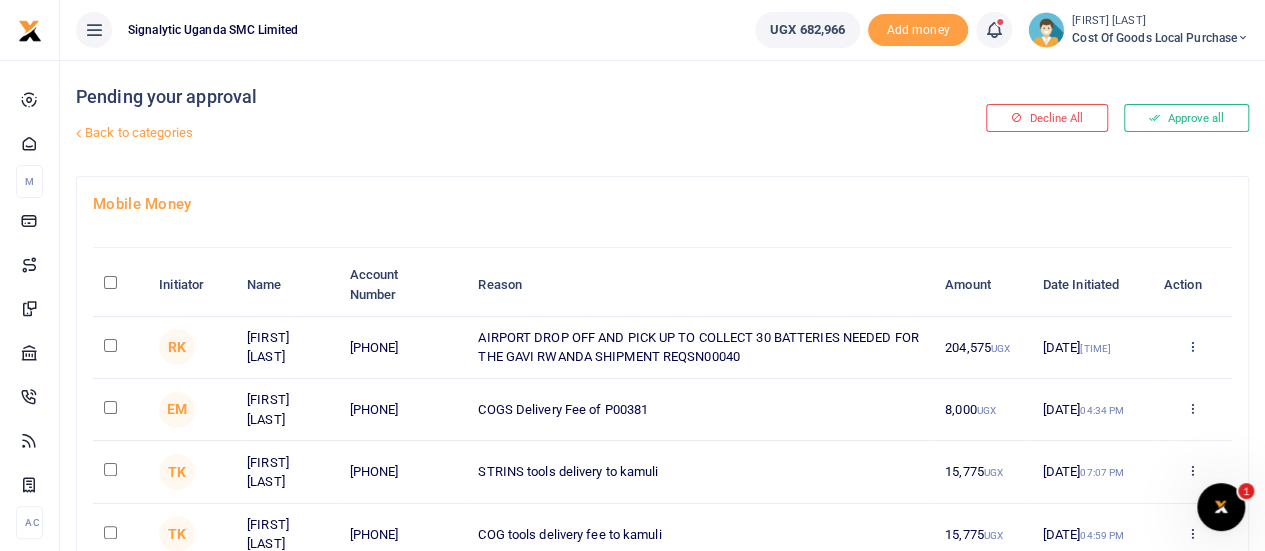 click at bounding box center (1191, 346) 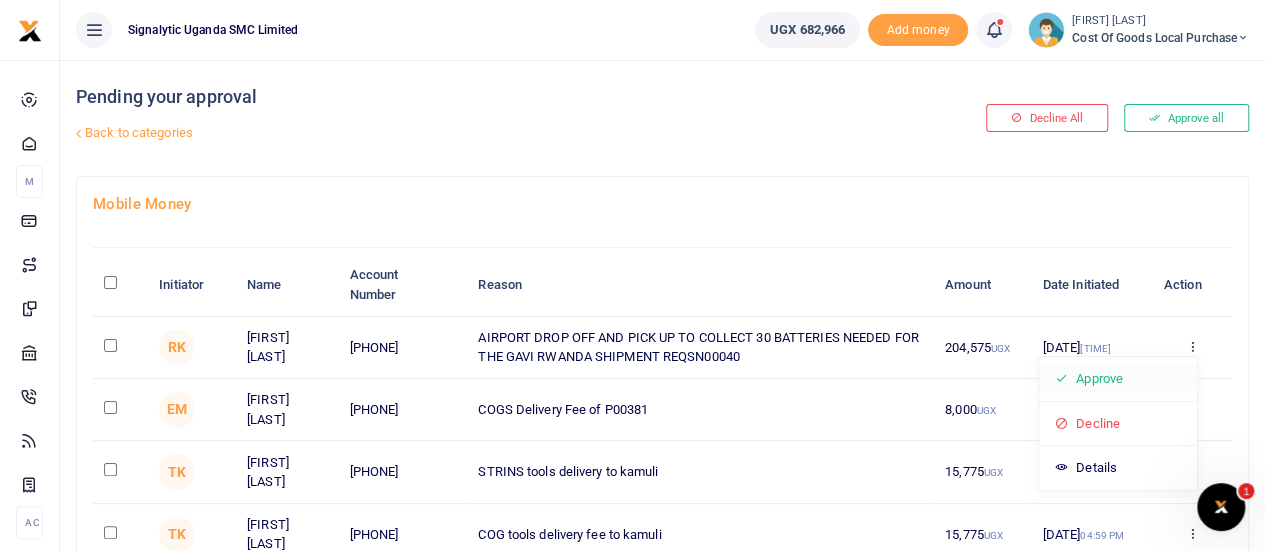 click on "Approve" at bounding box center [1118, 379] 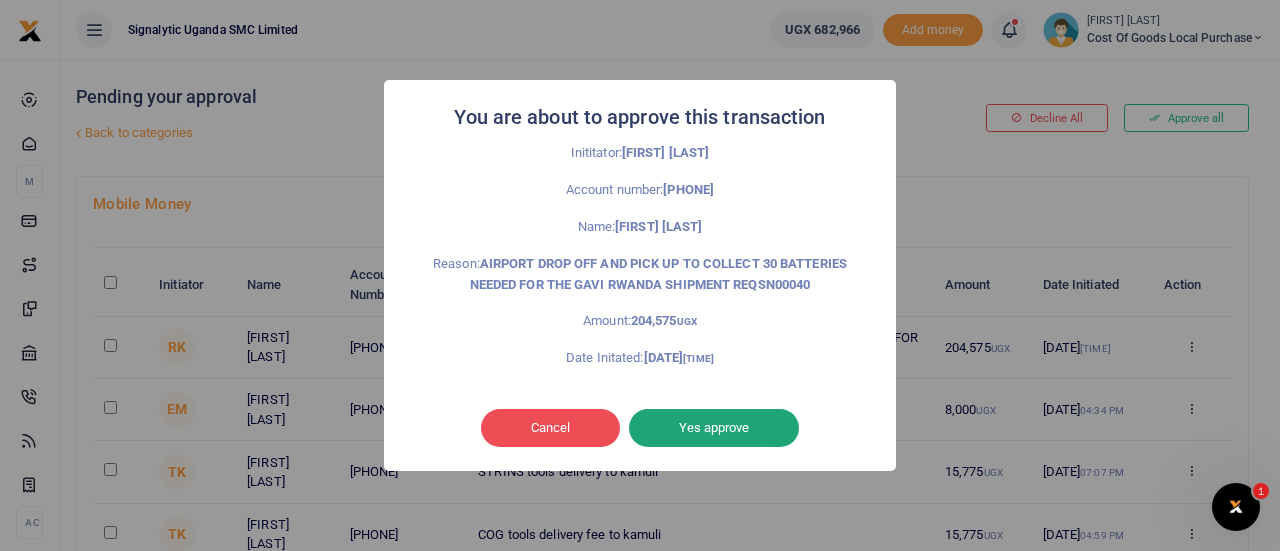 click on "Yes approve" at bounding box center [714, 428] 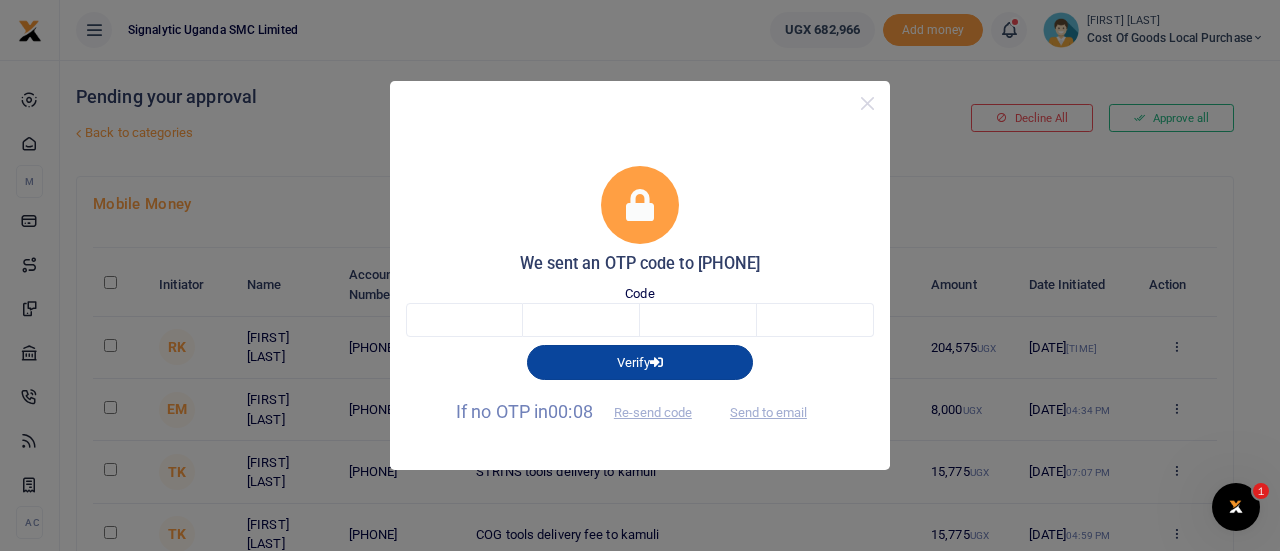 click on "Verify" at bounding box center (640, 362) 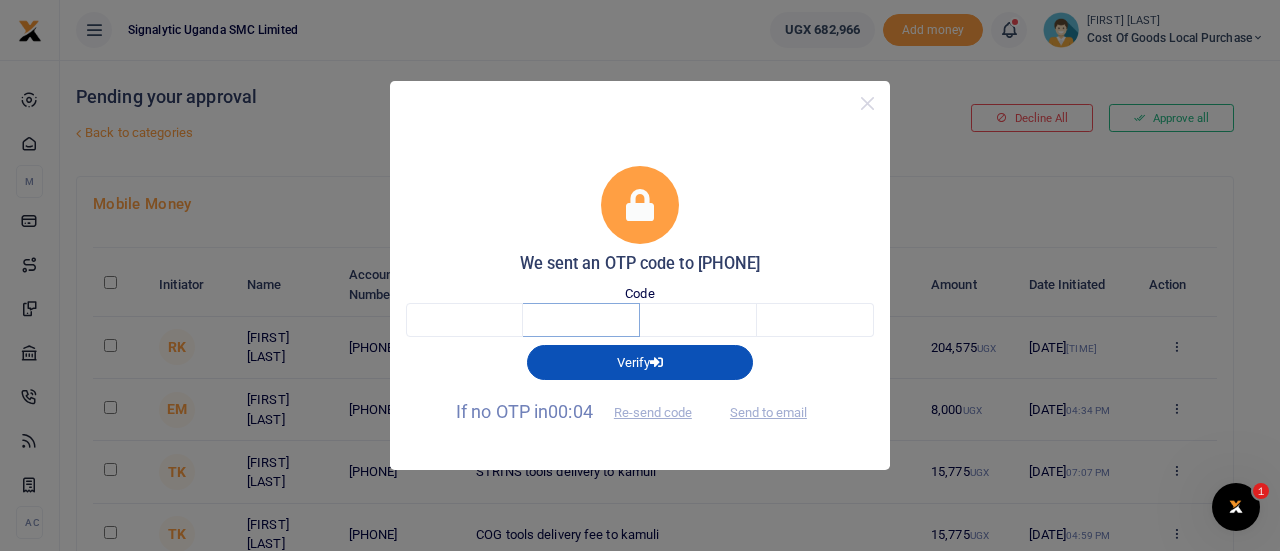 click at bounding box center [581, 320] 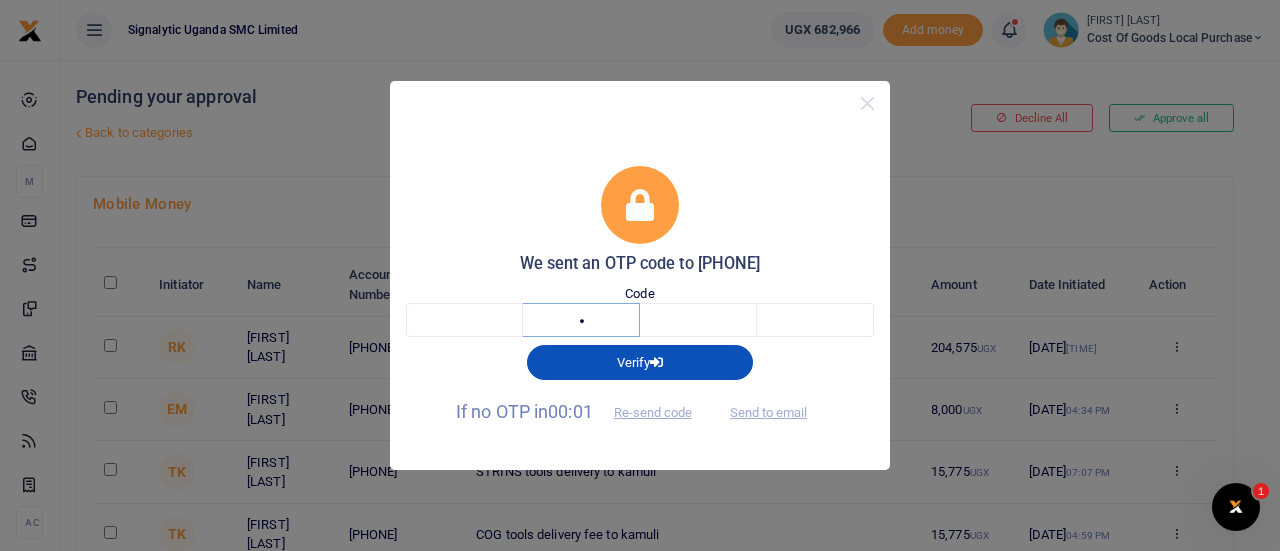 type on "5" 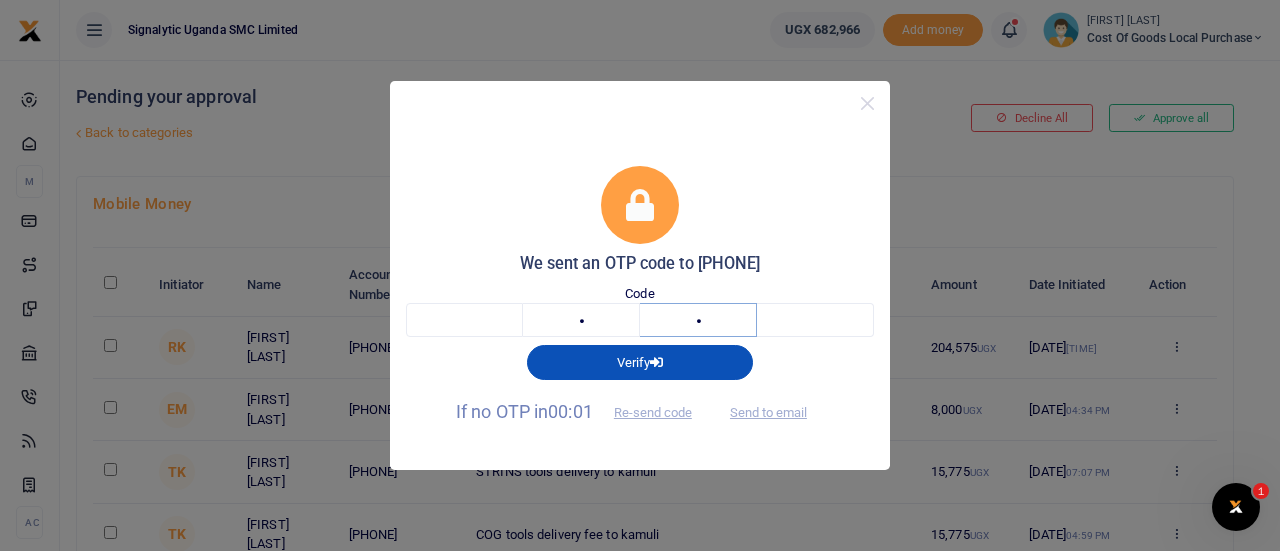 type on "7" 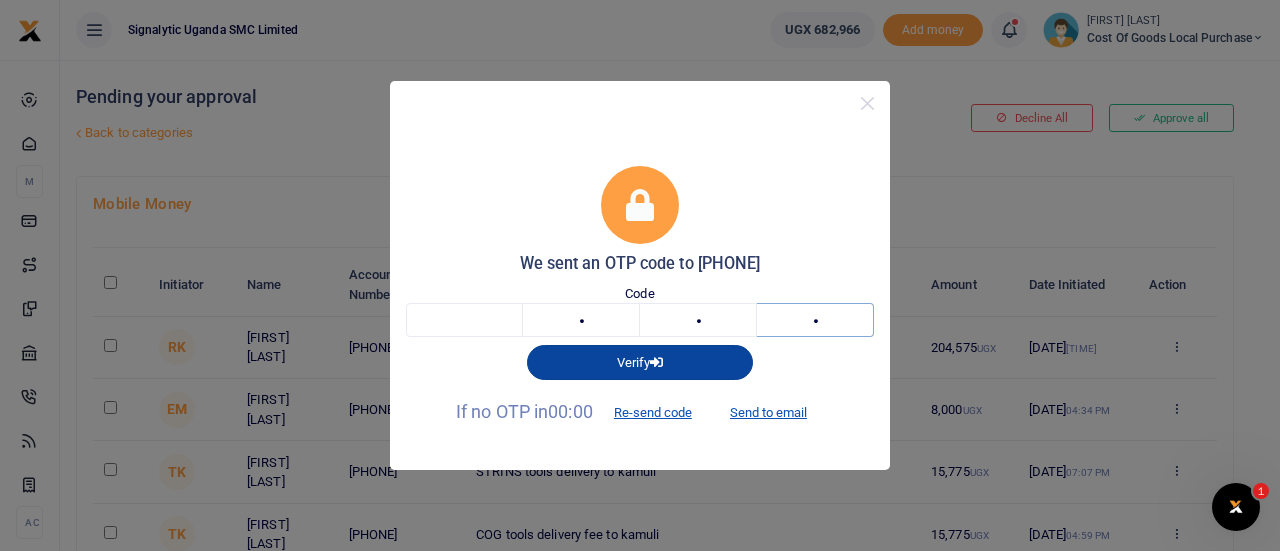 type on "8" 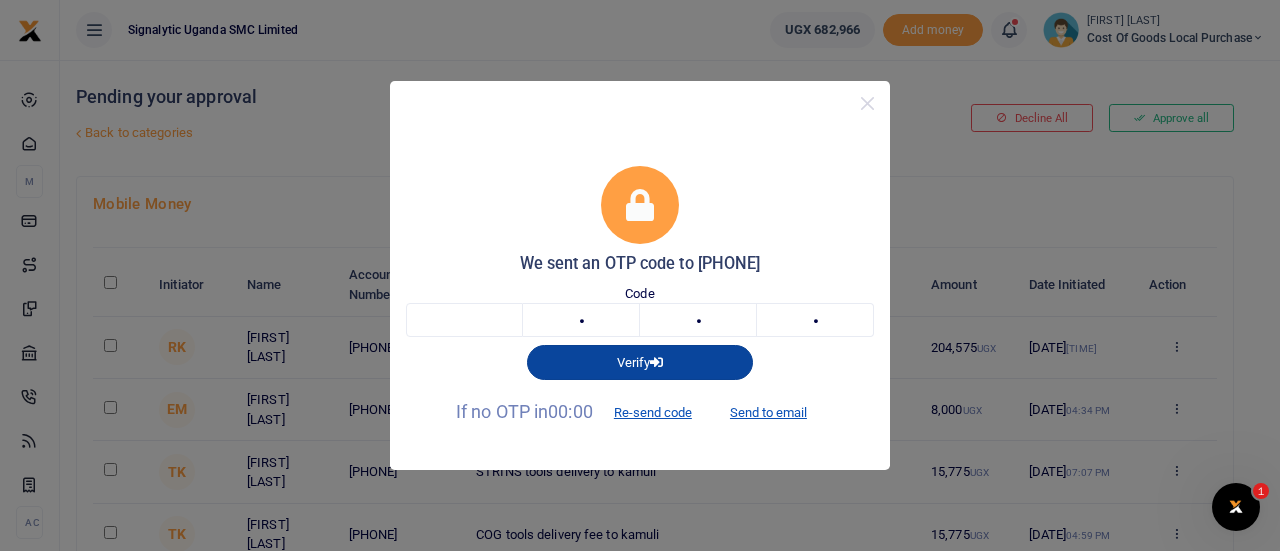 click on "Verify" at bounding box center (640, 362) 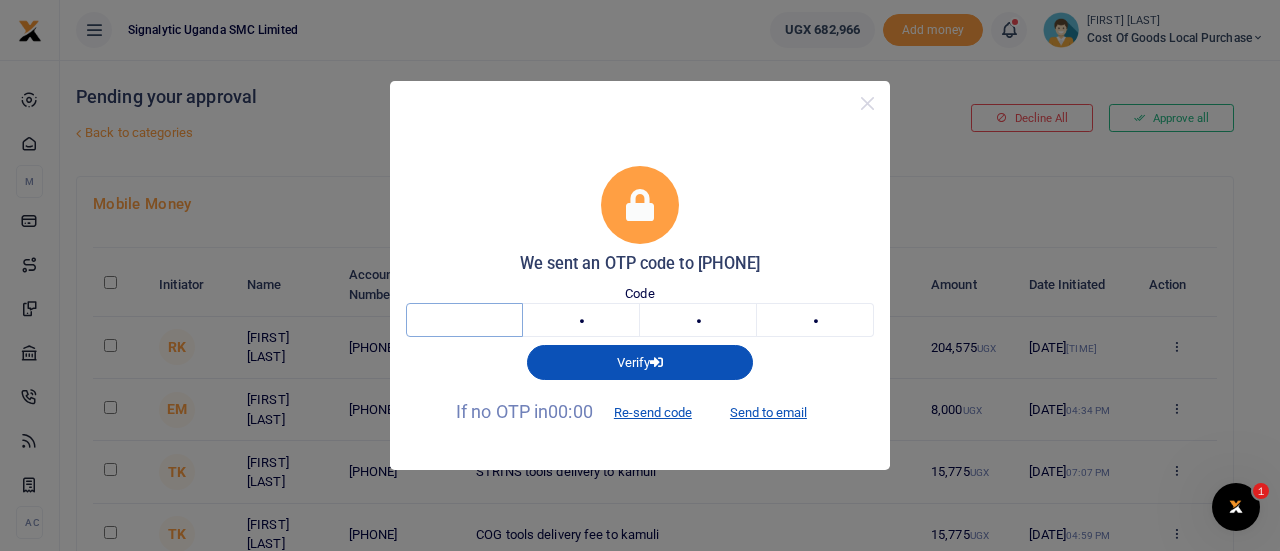 click at bounding box center (464, 320) 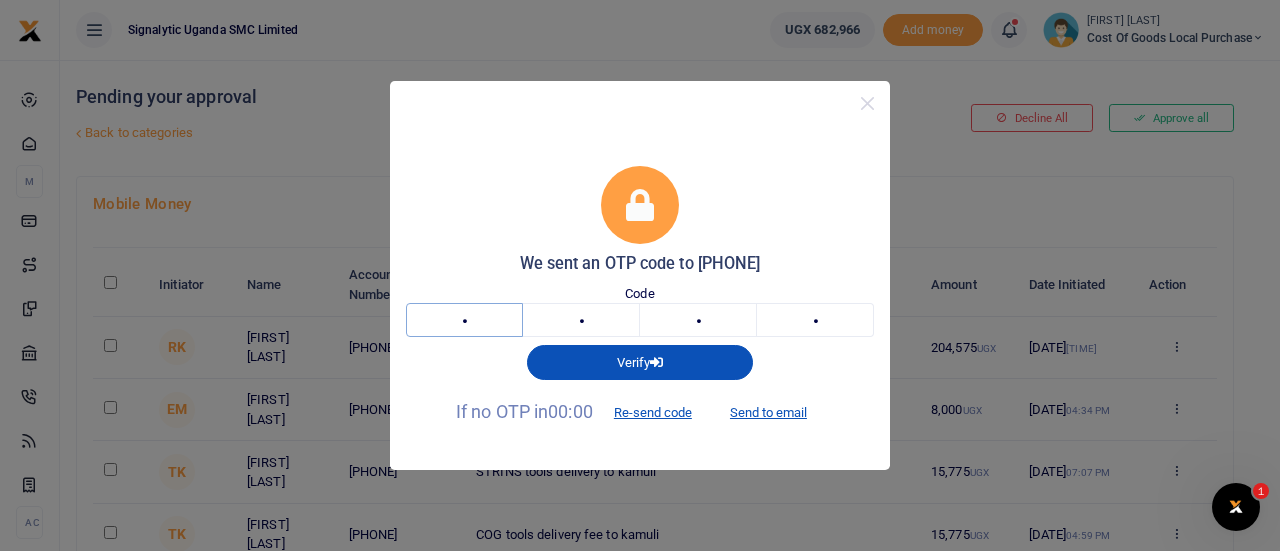 type on "5" 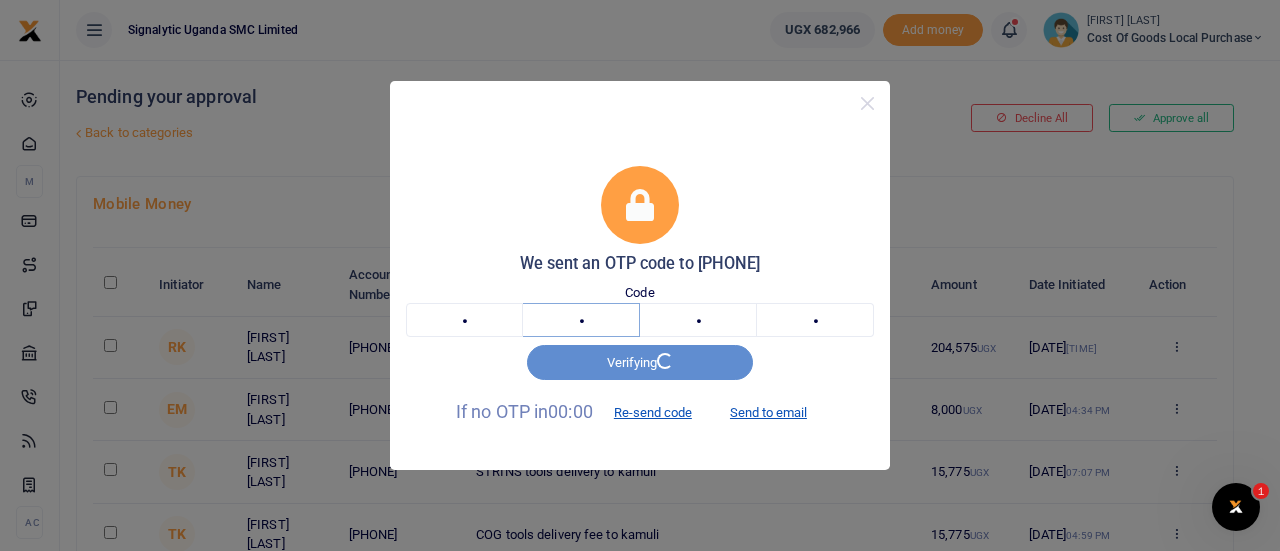type on "7" 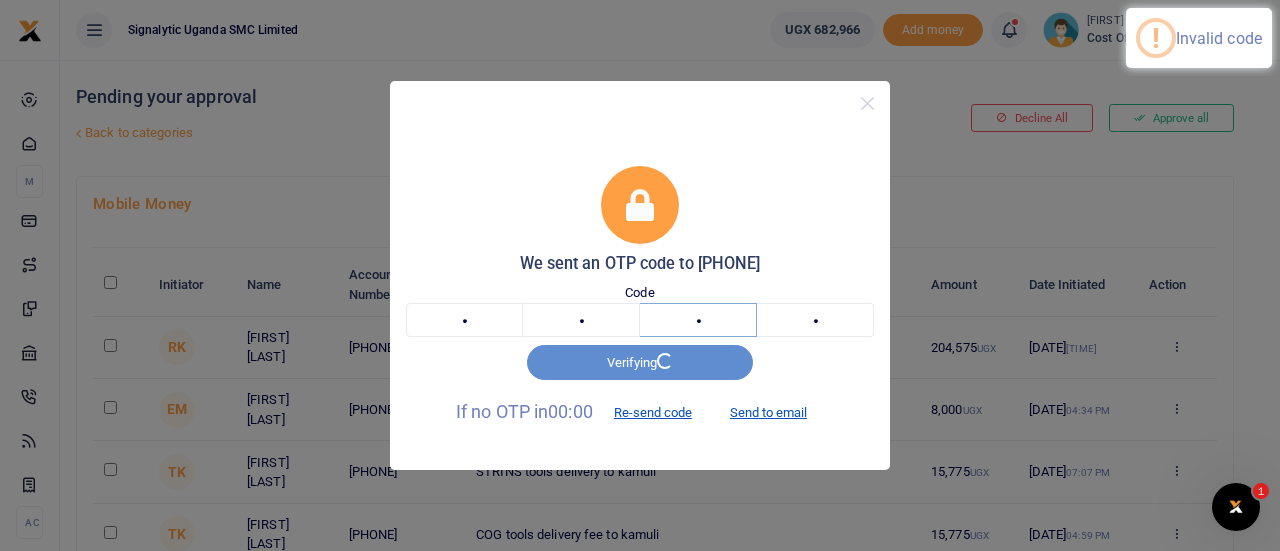 type on "8" 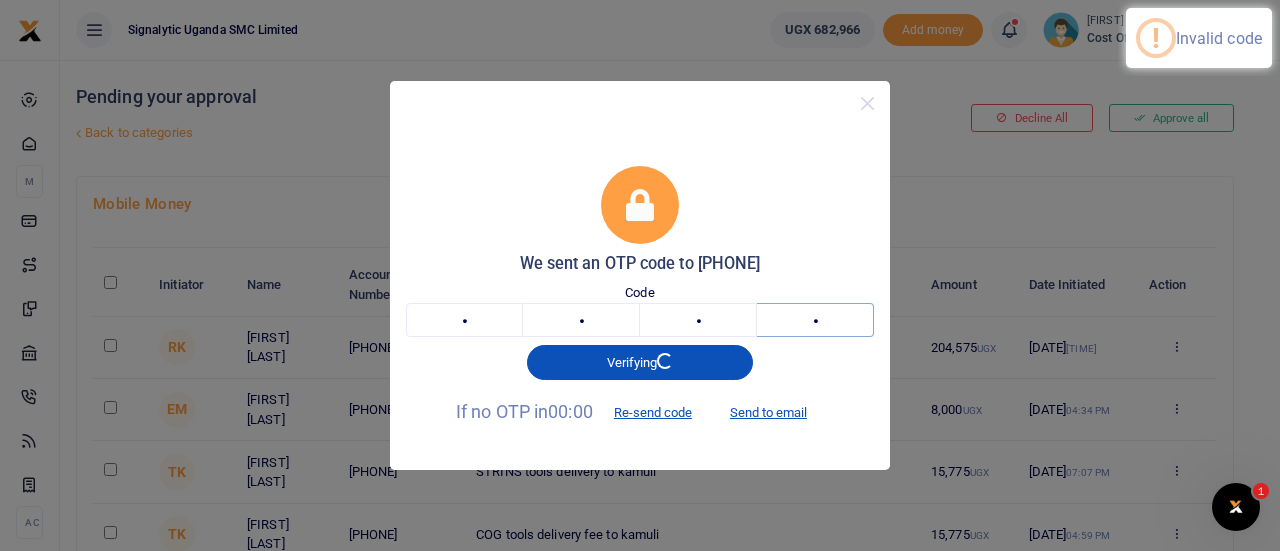 type on "9" 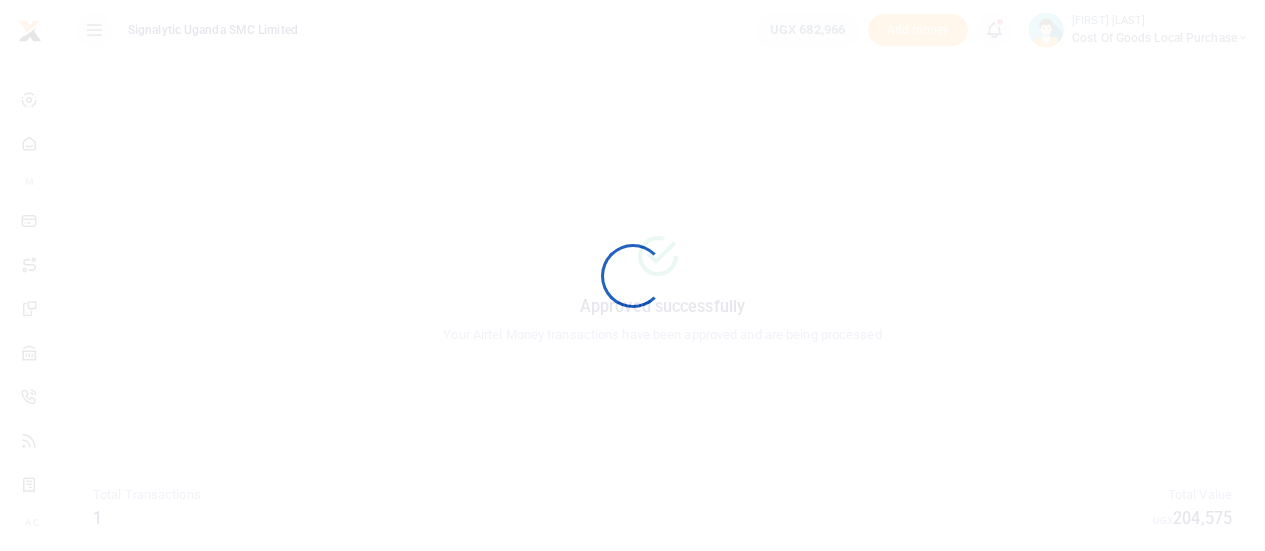scroll, scrollTop: 0, scrollLeft: 0, axis: both 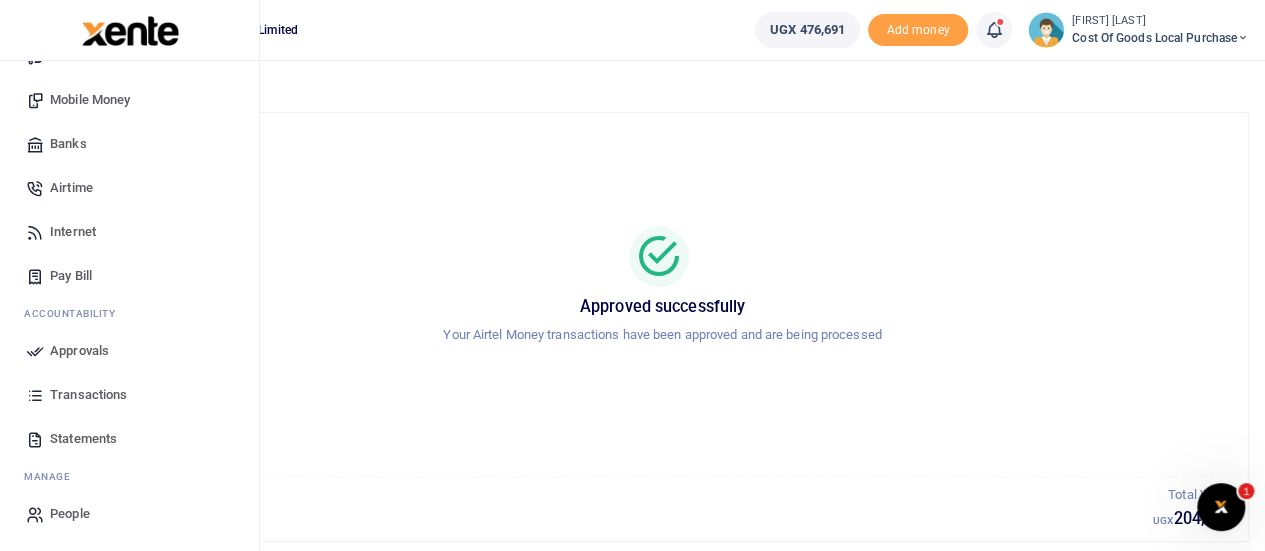 click on "Transactions" at bounding box center [88, 395] 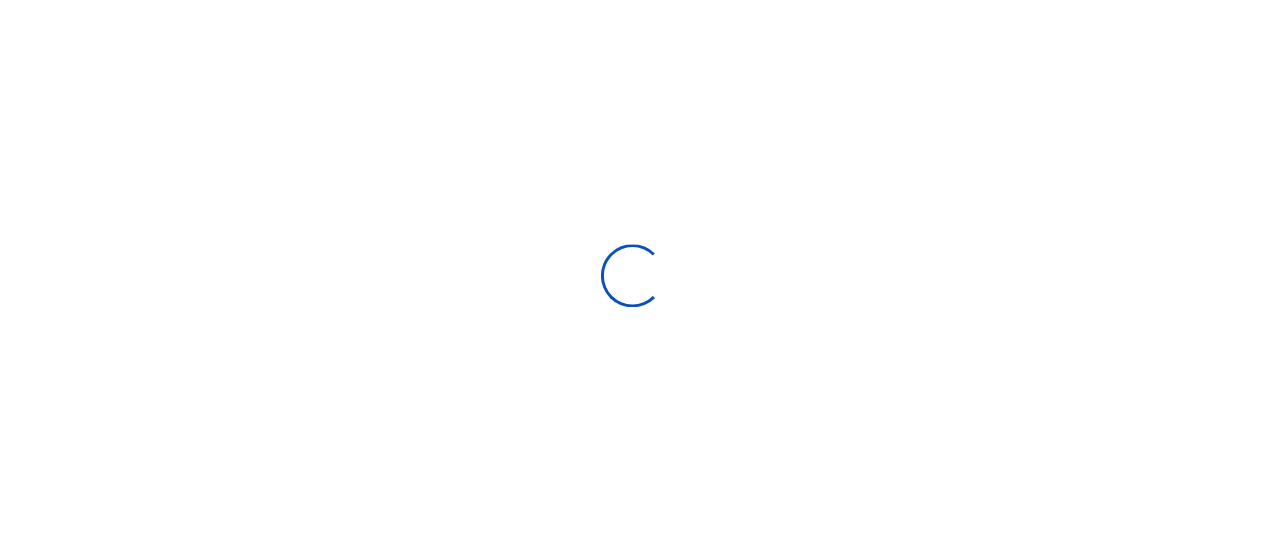 scroll, scrollTop: 0, scrollLeft: 0, axis: both 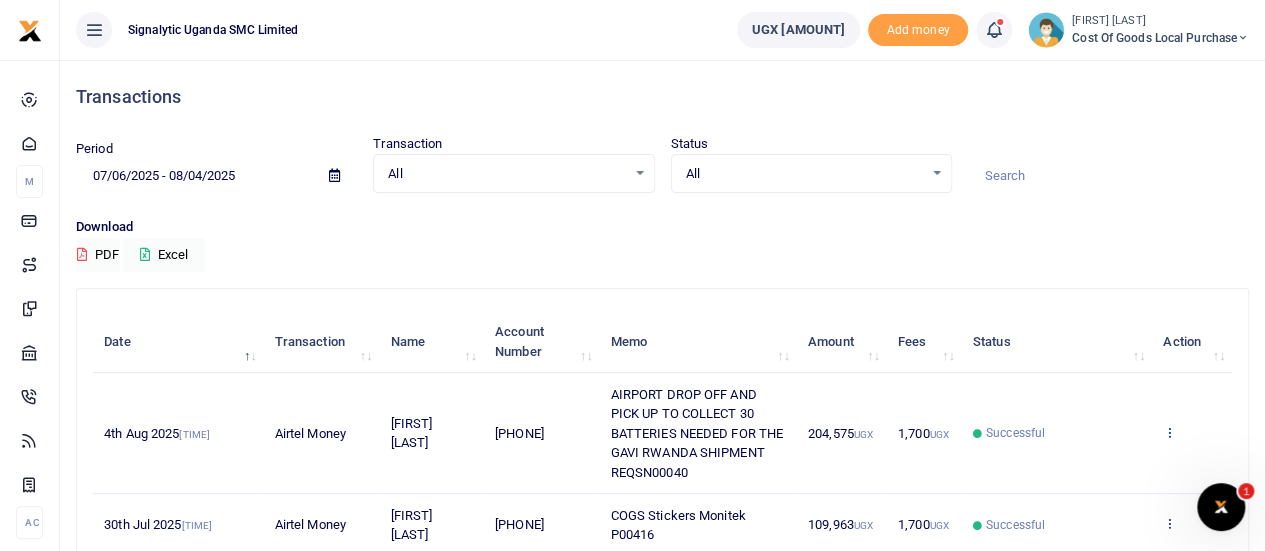click at bounding box center (1169, 432) 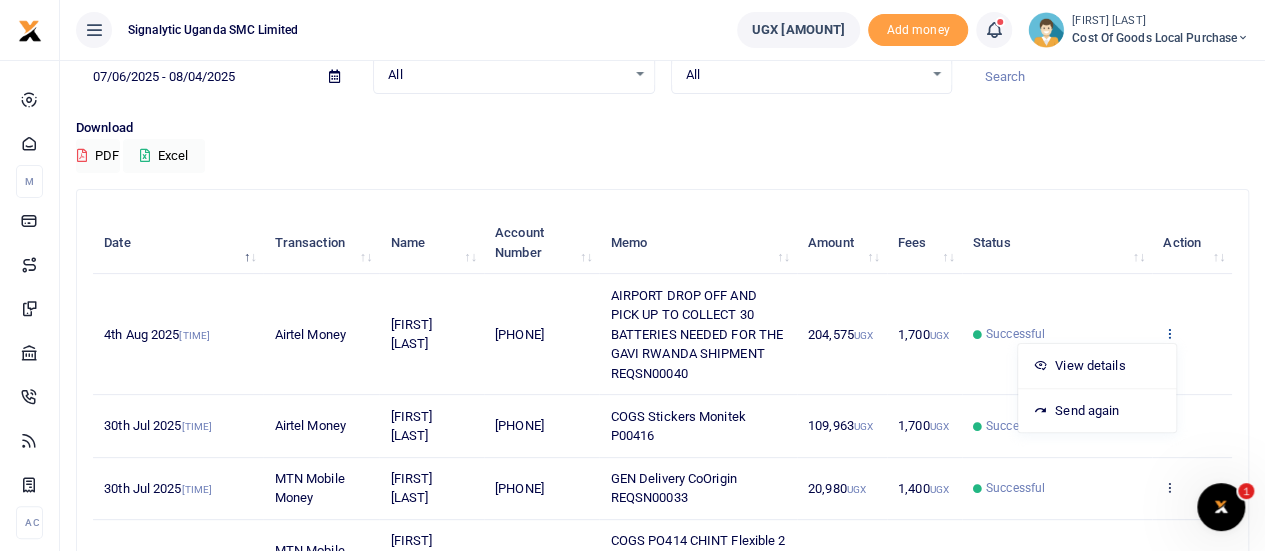 scroll, scrollTop: 100, scrollLeft: 0, axis: vertical 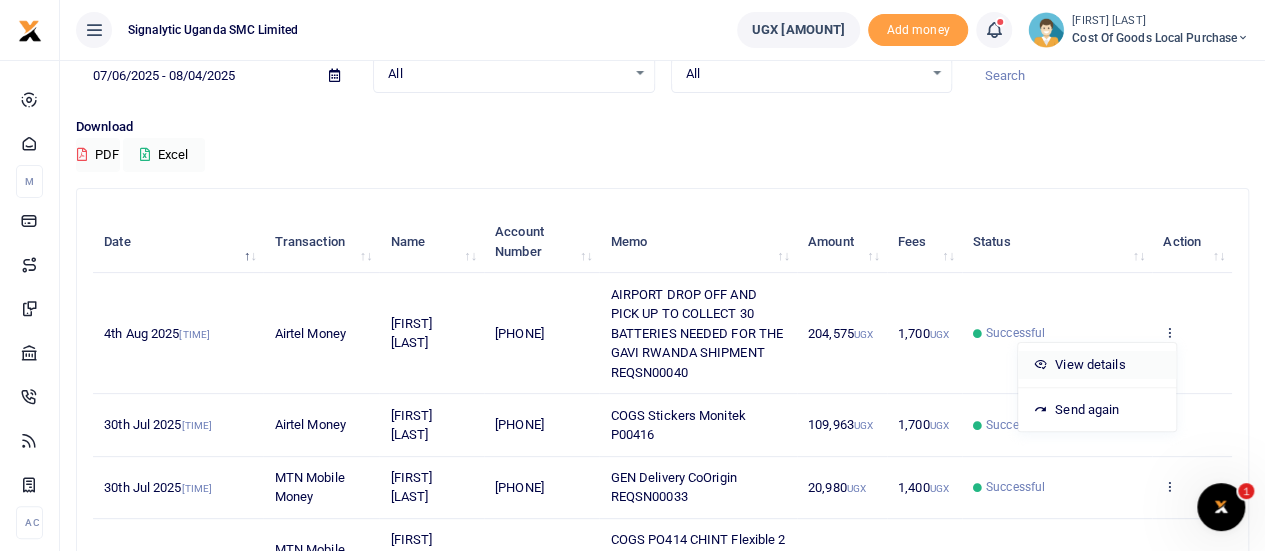 click on "View details" at bounding box center [1097, 365] 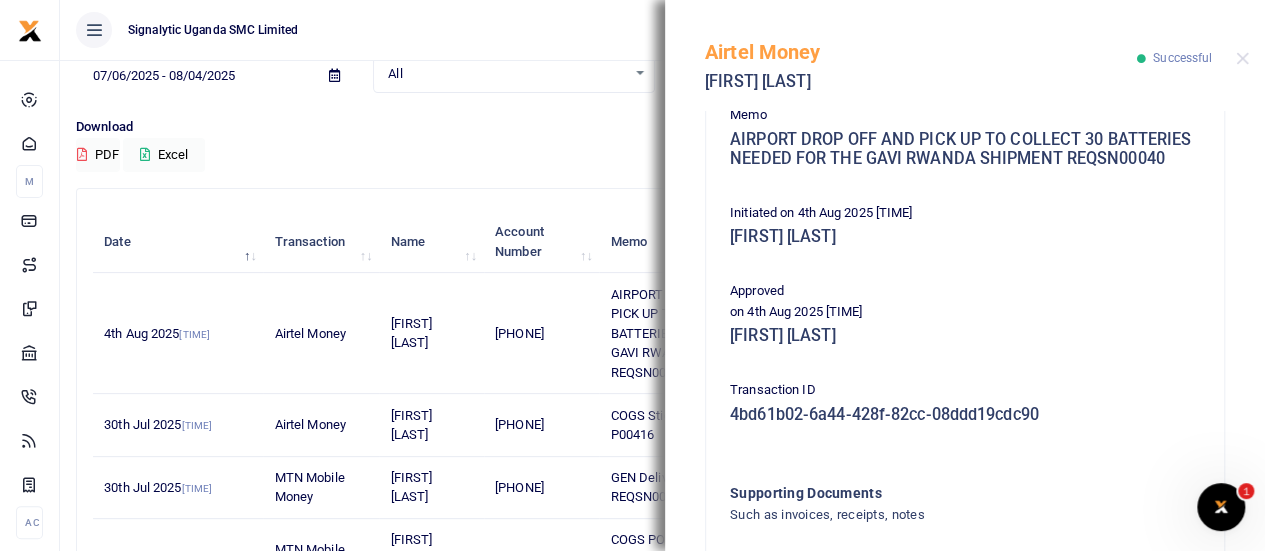 scroll, scrollTop: 628, scrollLeft: 0, axis: vertical 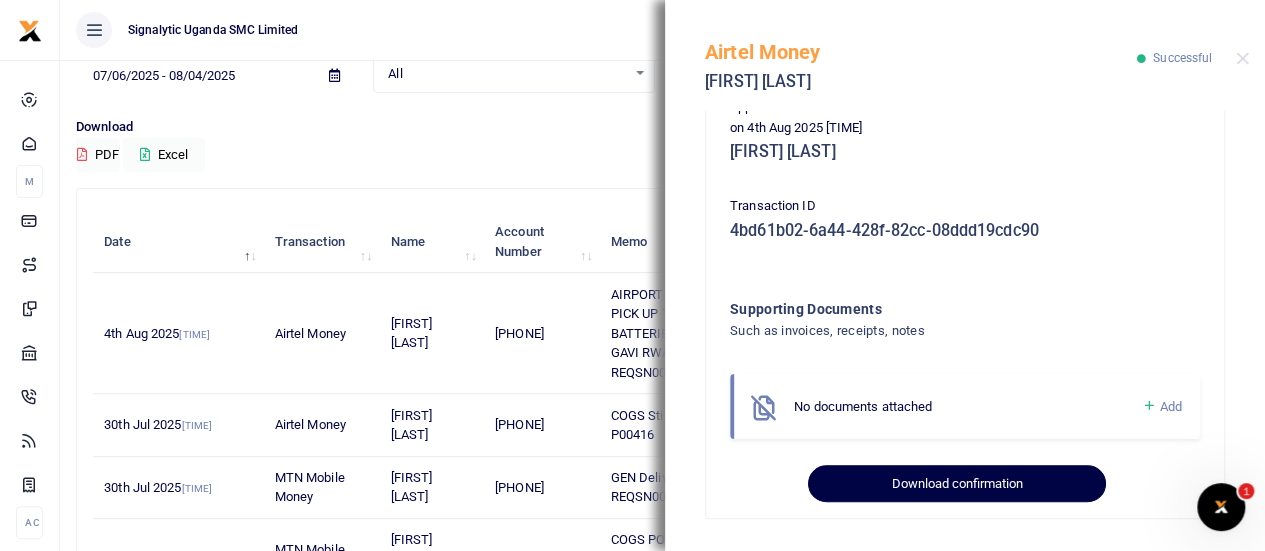 click on "Download confirmation" at bounding box center [956, 484] 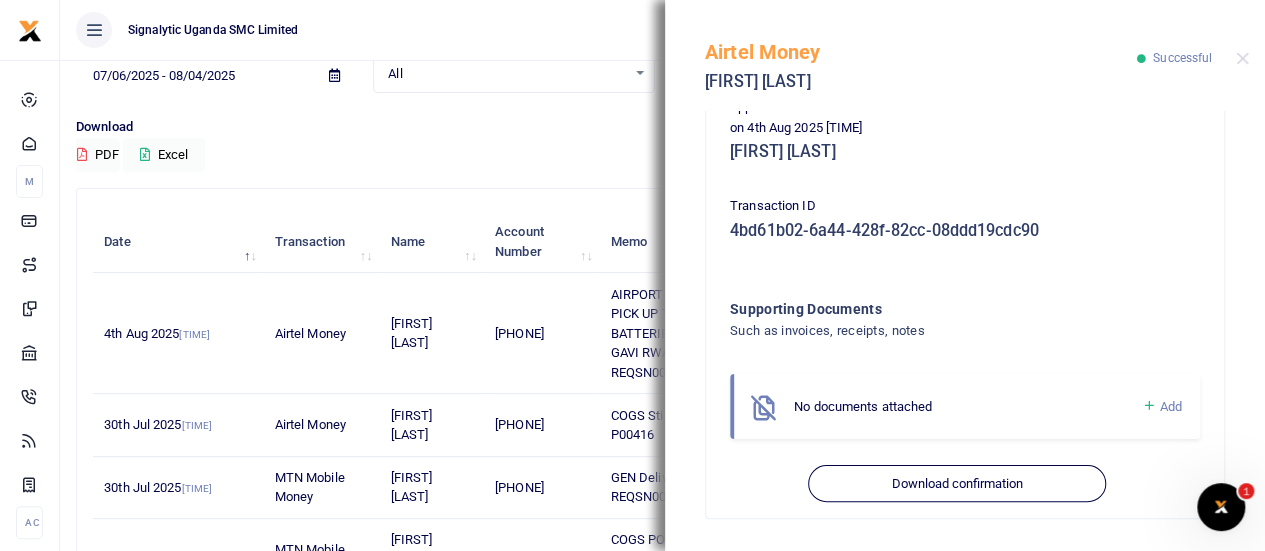 click on "Airtel Money
[FIRST] [LAST]" at bounding box center [921, 59] 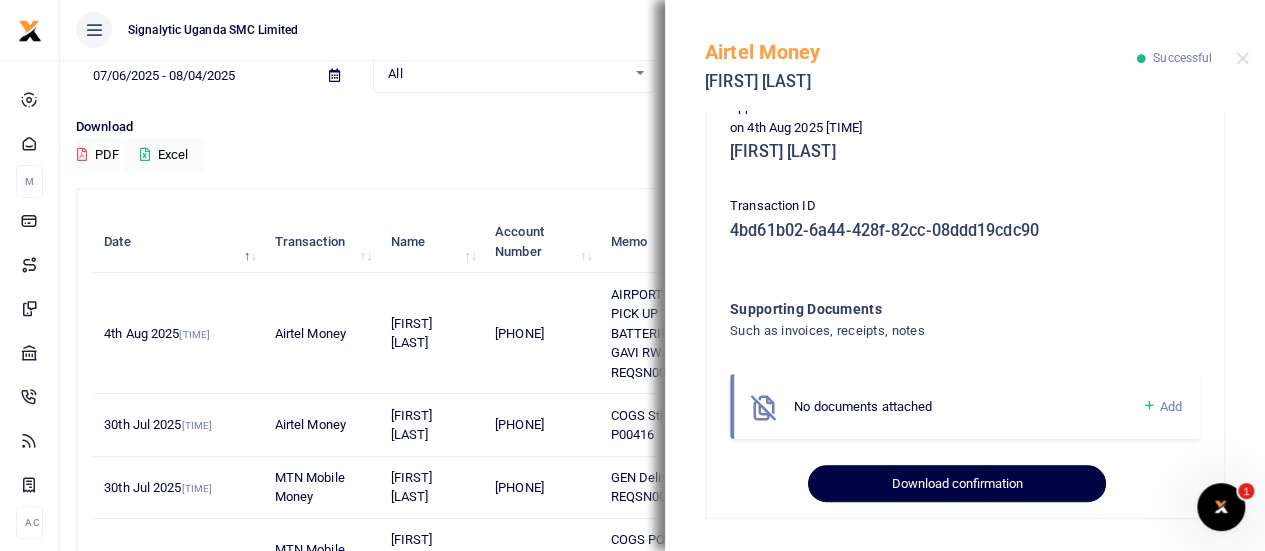 click on "Download confirmation" at bounding box center (956, 484) 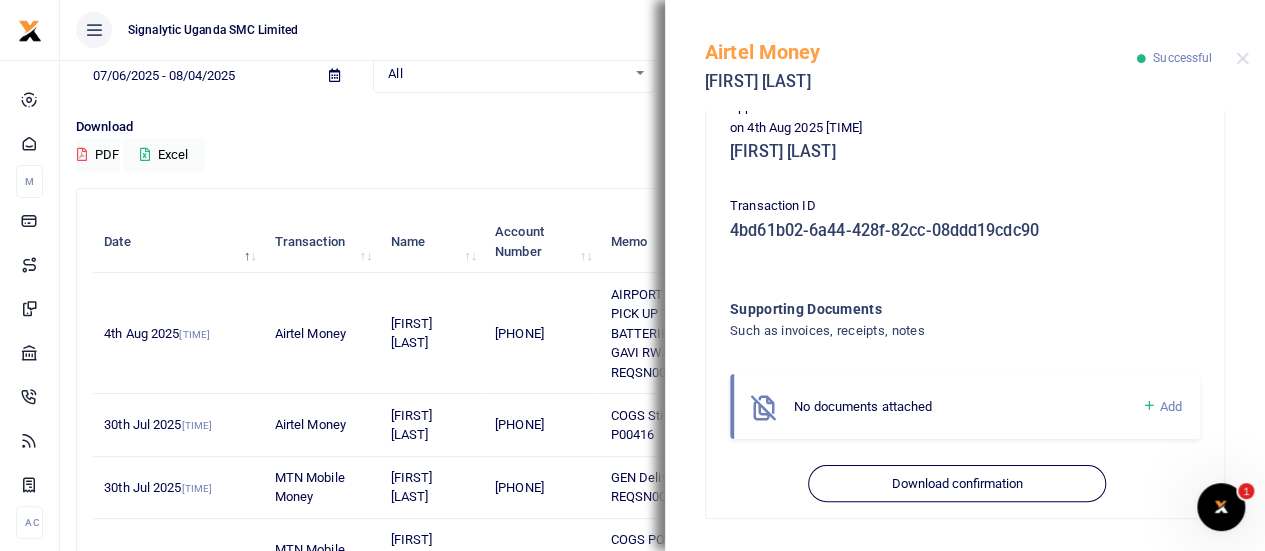scroll, scrollTop: 0, scrollLeft: 0, axis: both 